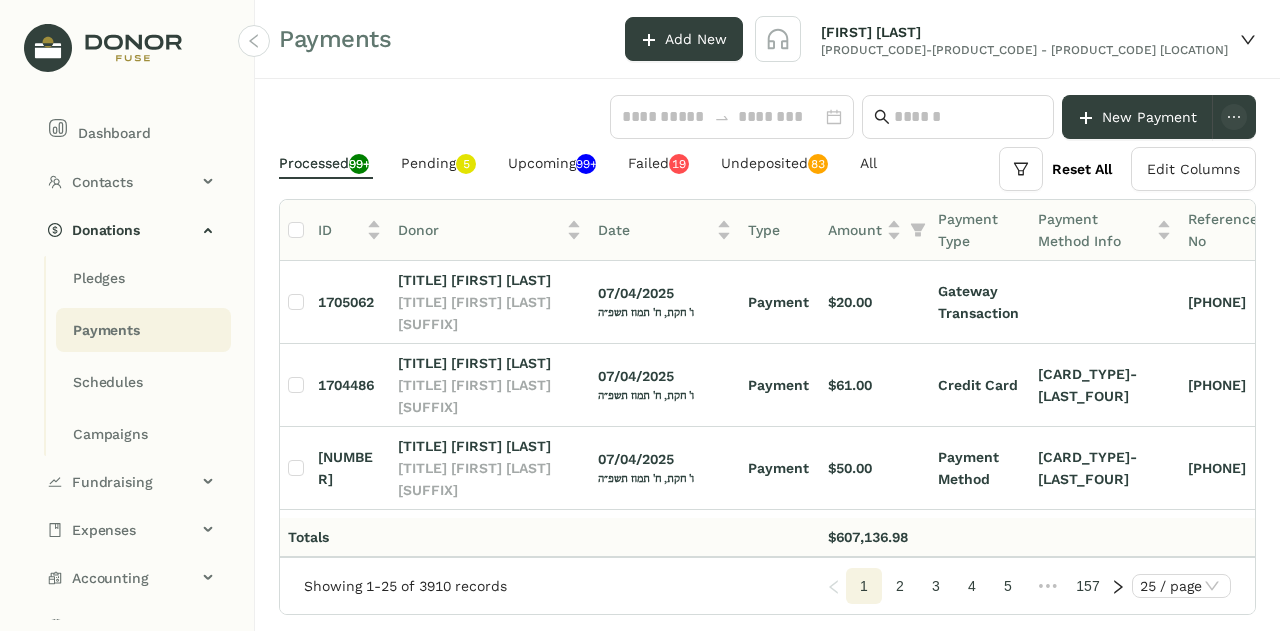 scroll, scrollTop: 0, scrollLeft: 0, axis: both 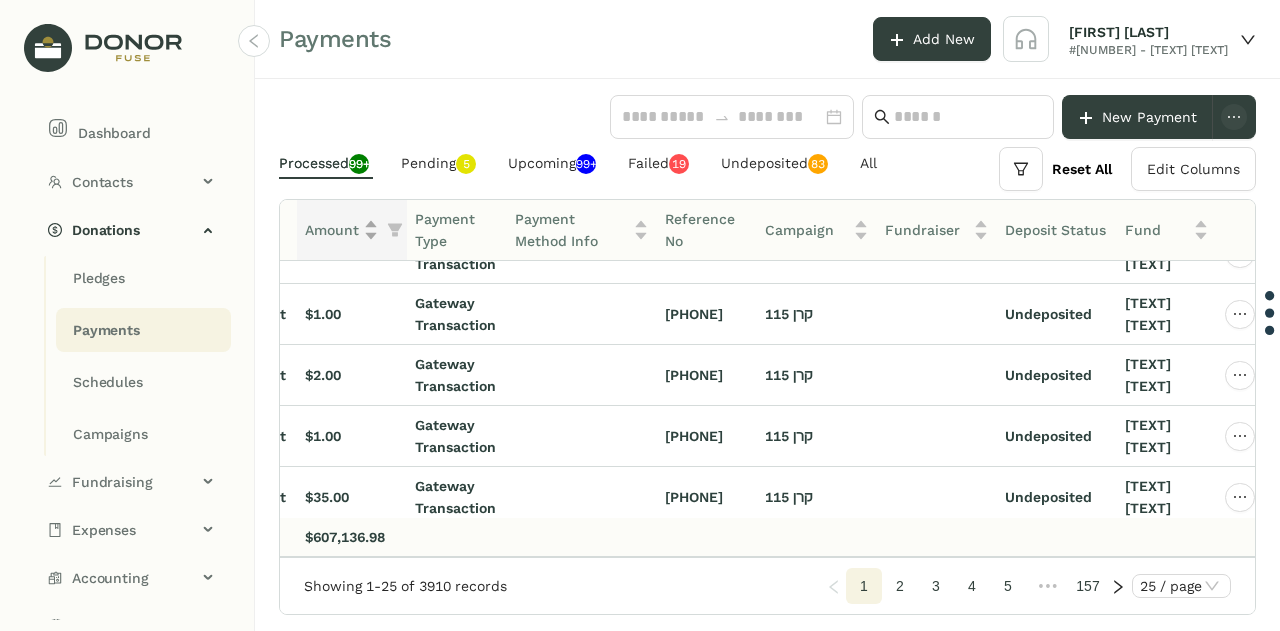 click on "Amount" at bounding box center [332, 230] 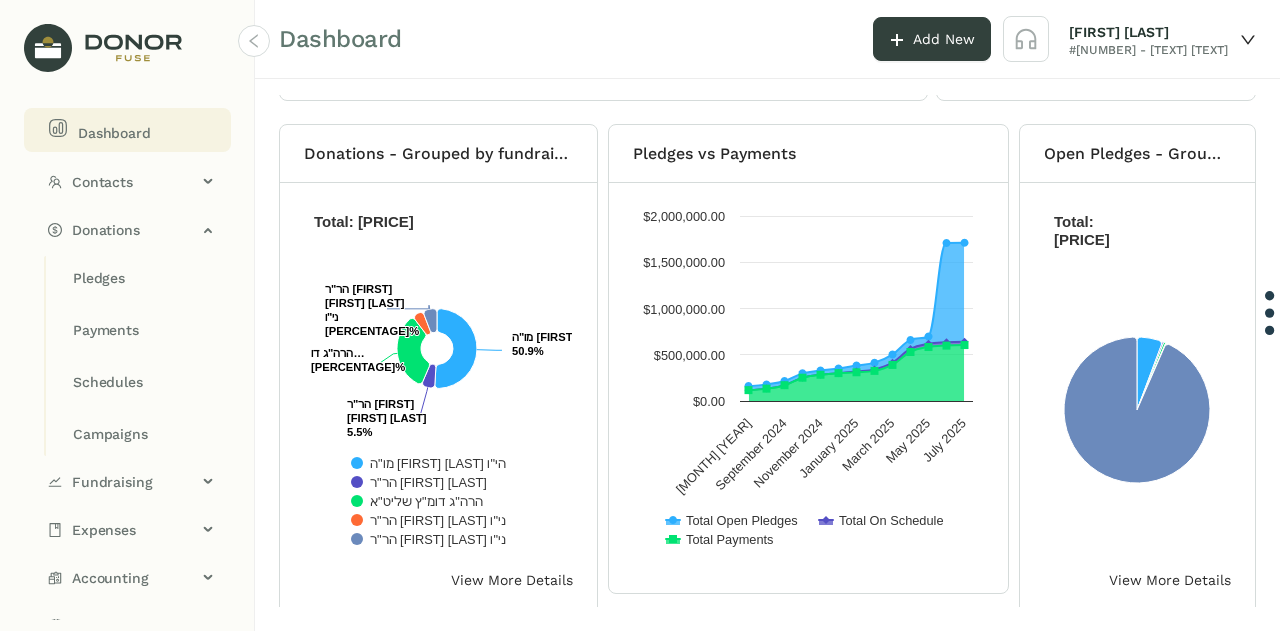 scroll, scrollTop: 538, scrollLeft: 0, axis: vertical 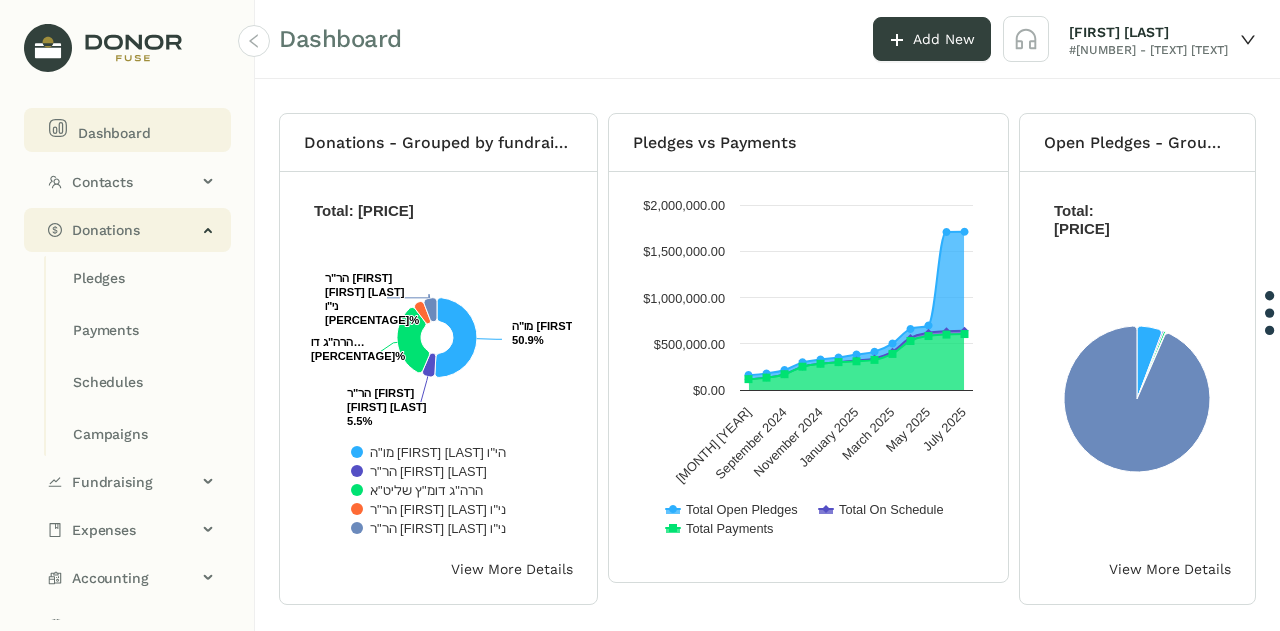 click on "Donations" at bounding box center [134, 230] 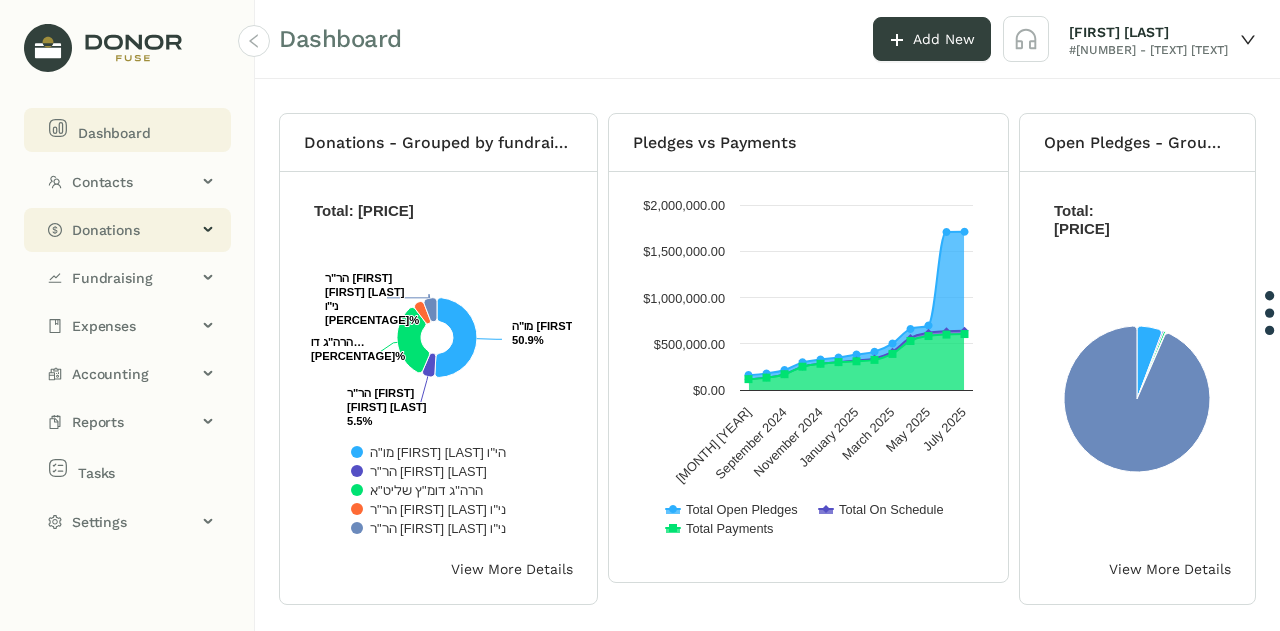 click on "Donations" at bounding box center [127, 230] 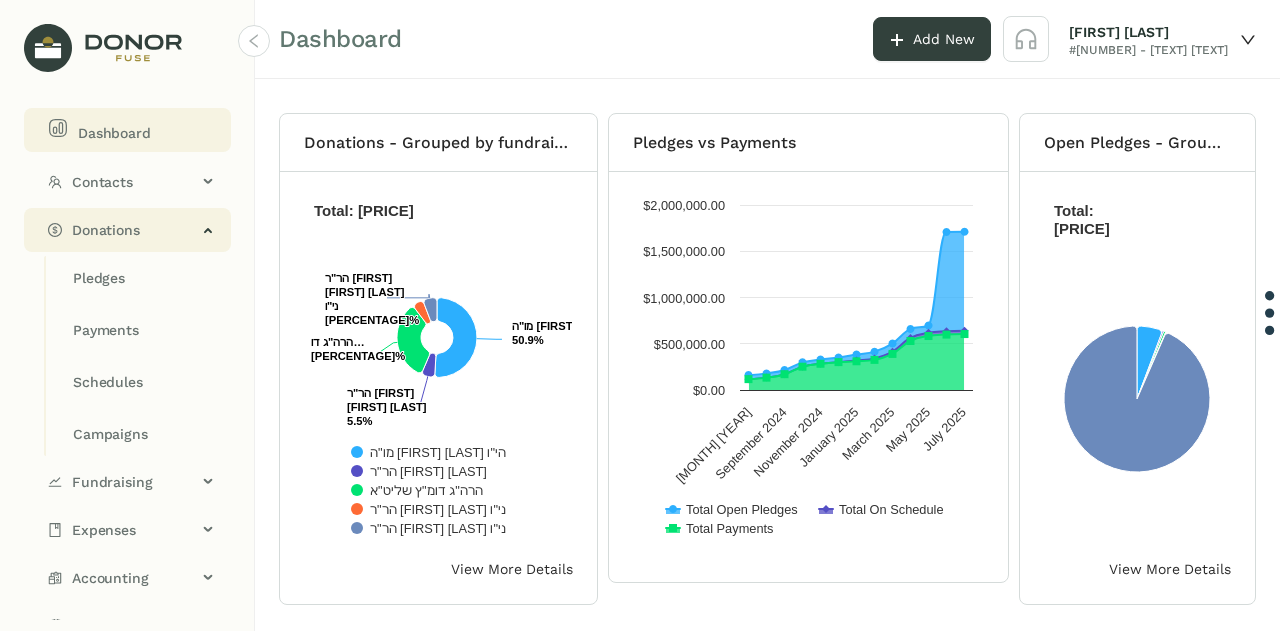 click on "Donations" at bounding box center [127, 230] 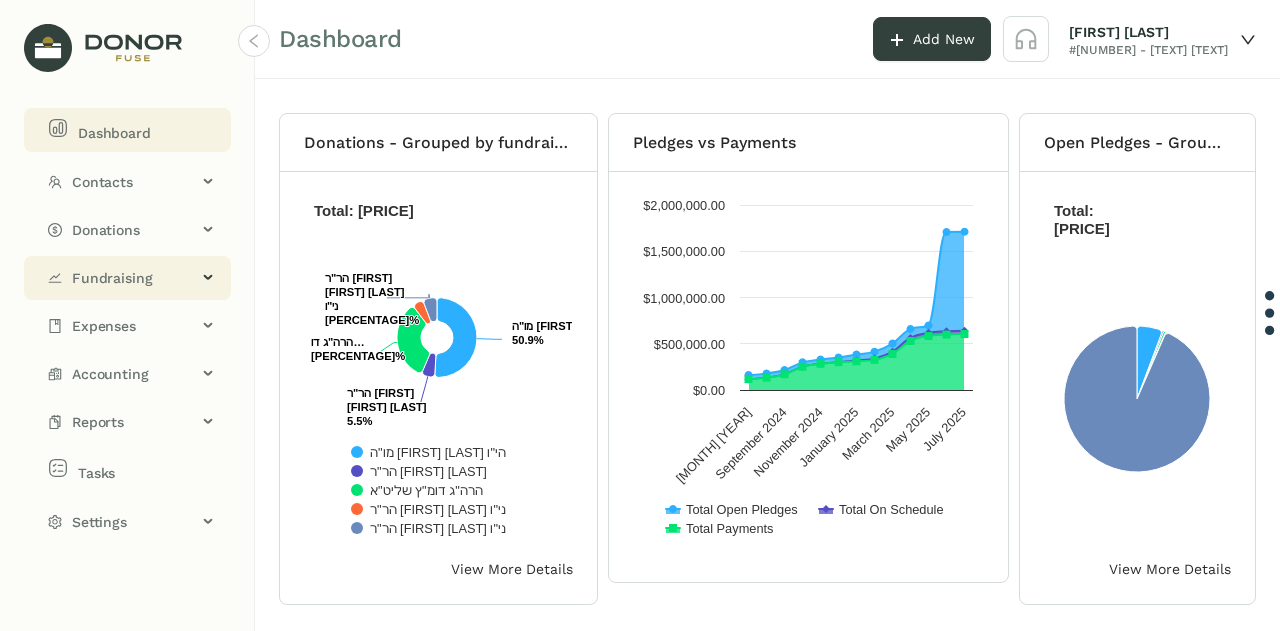 click on "Fundraising" at bounding box center [134, 278] 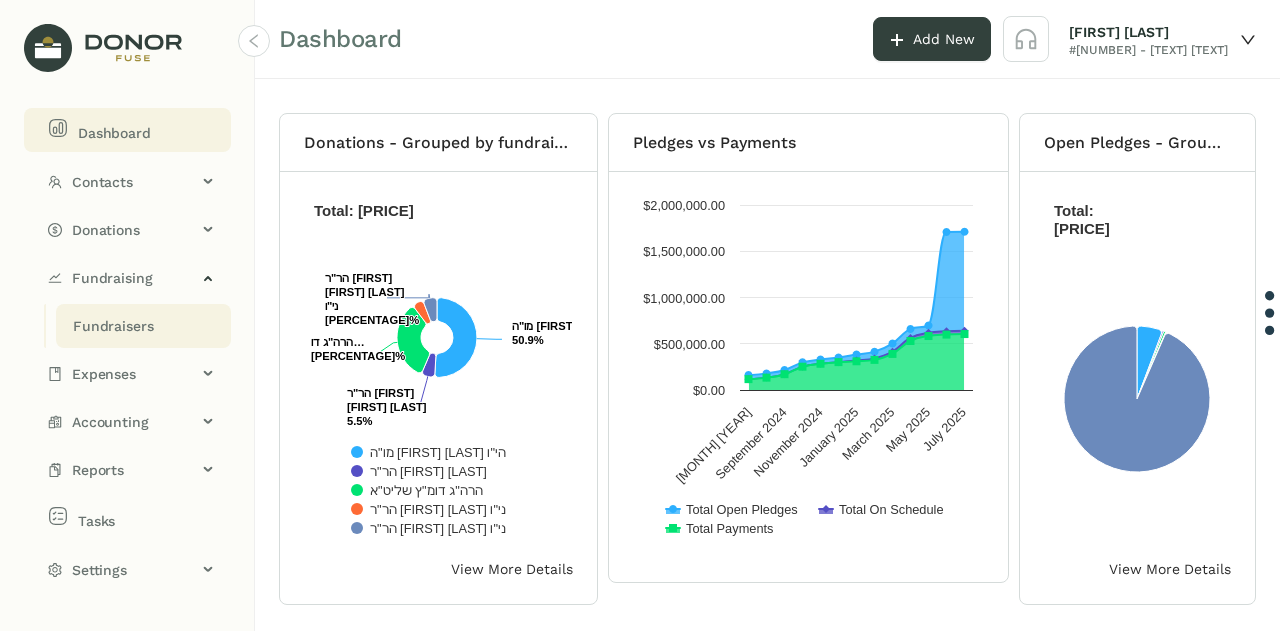 click on "Fundraisers" at bounding box center [113, 326] 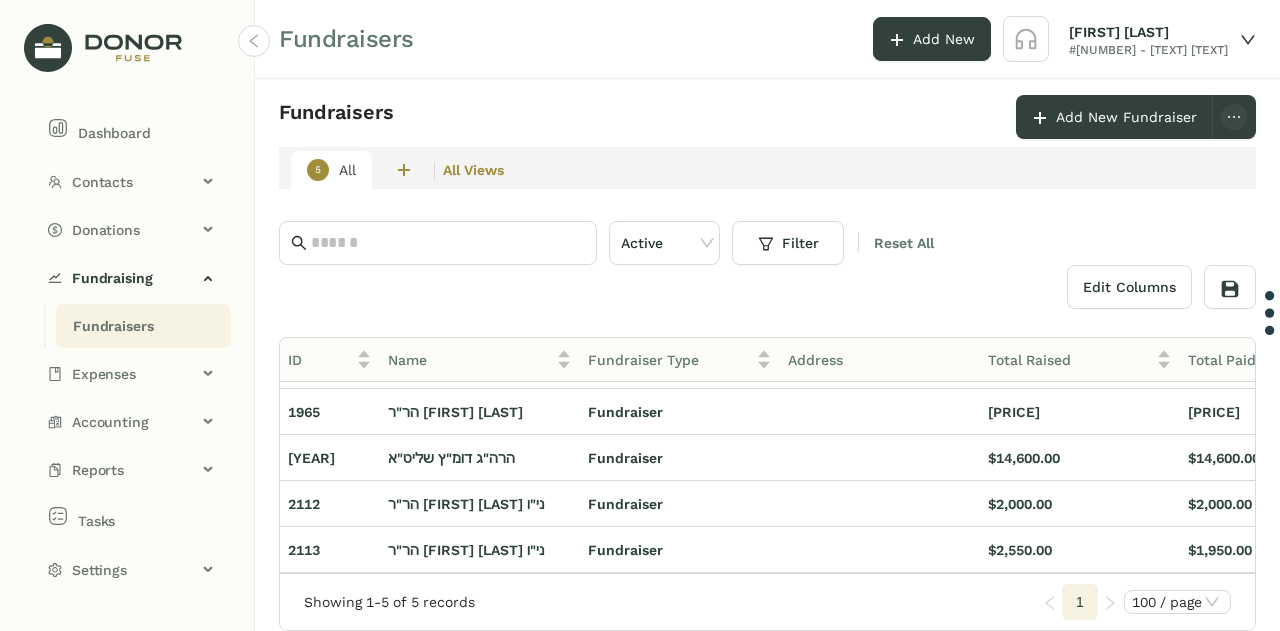 scroll, scrollTop: 0, scrollLeft: 1, axis: horizontal 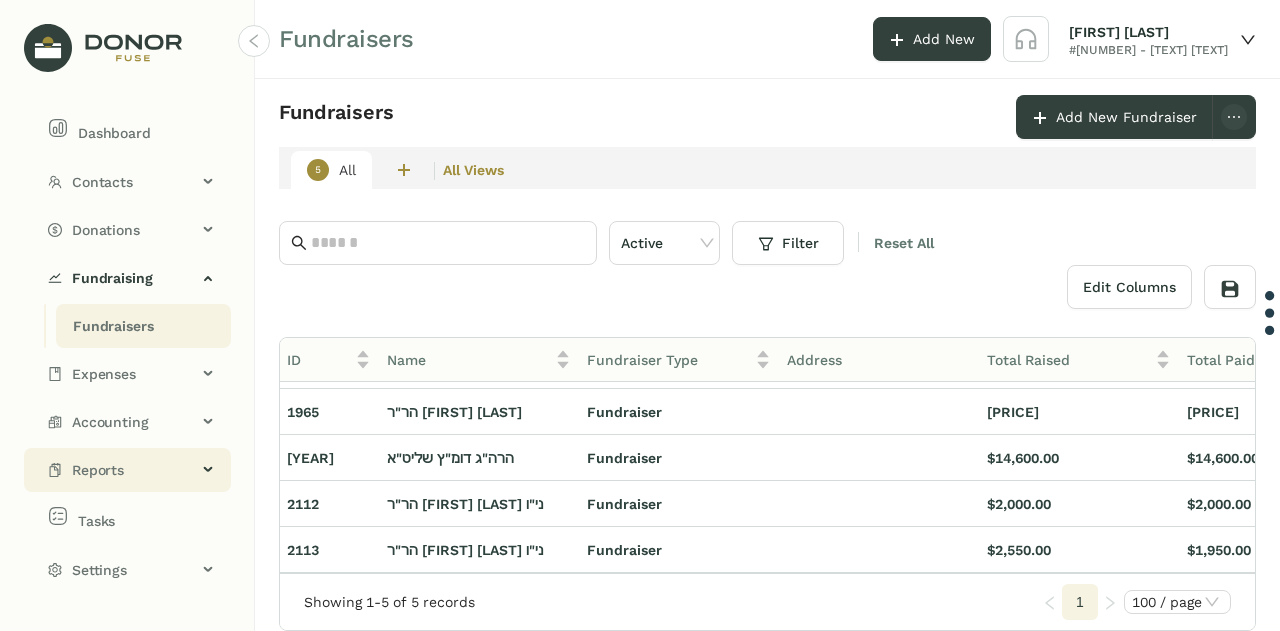 click on "Reports" at bounding box center (134, 470) 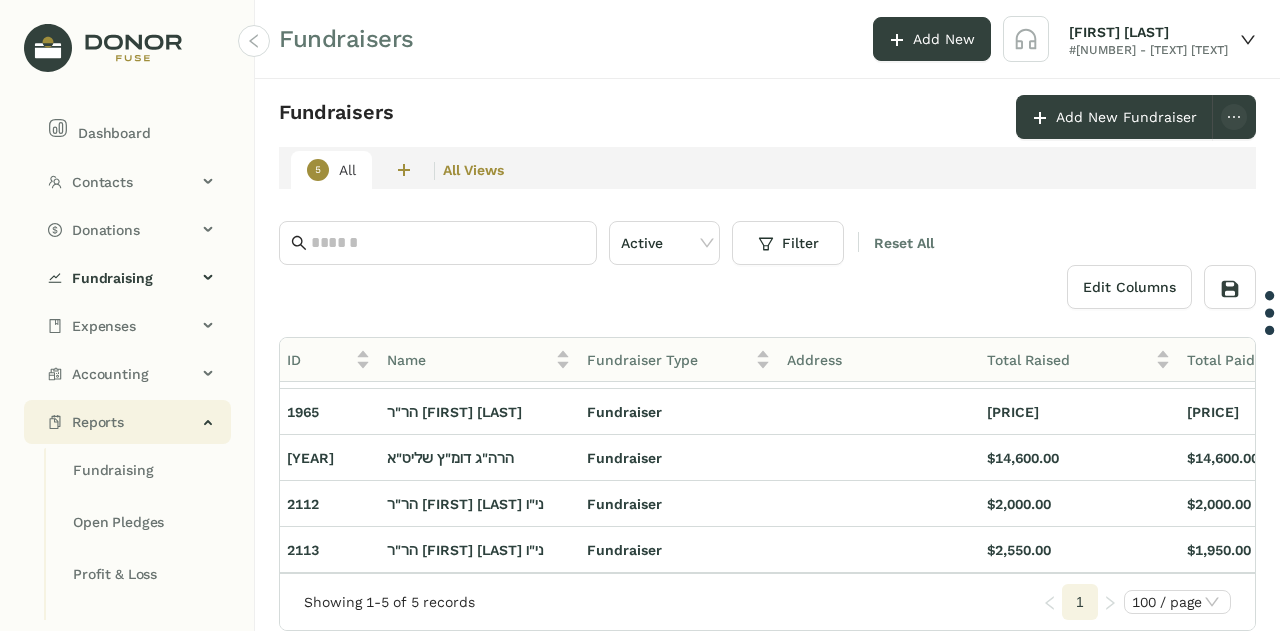 click on "Fundraising" at bounding box center (113, 470) 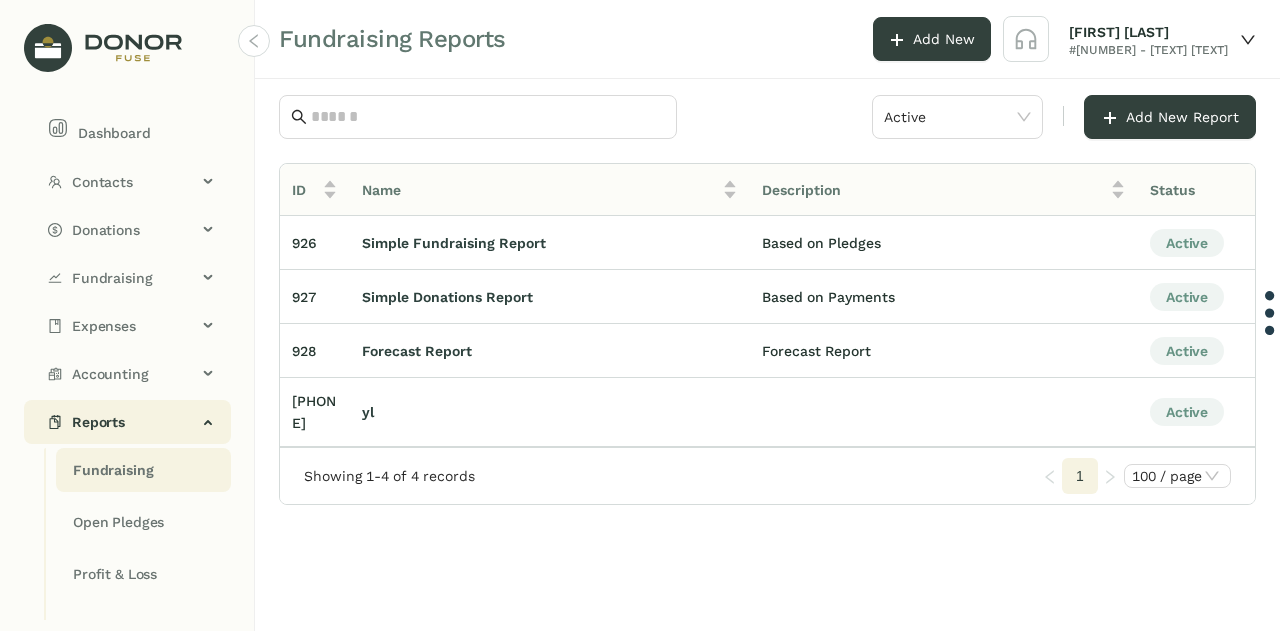 scroll, scrollTop: 0, scrollLeft: 64, axis: horizontal 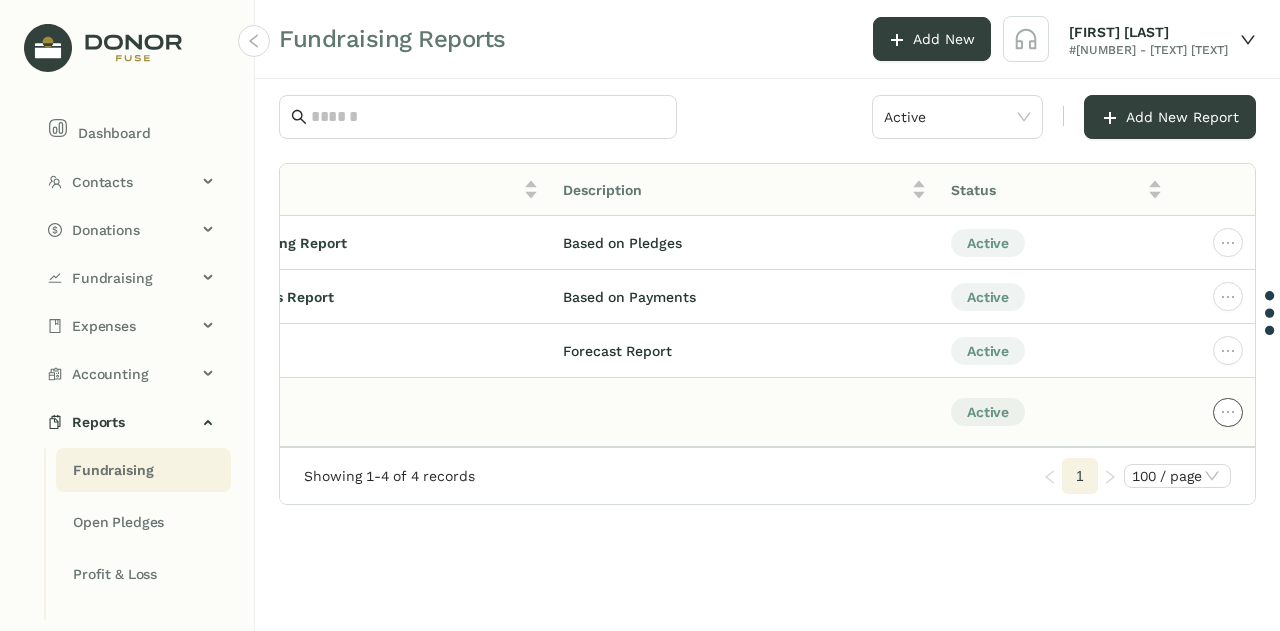 click at bounding box center (1228, 243) 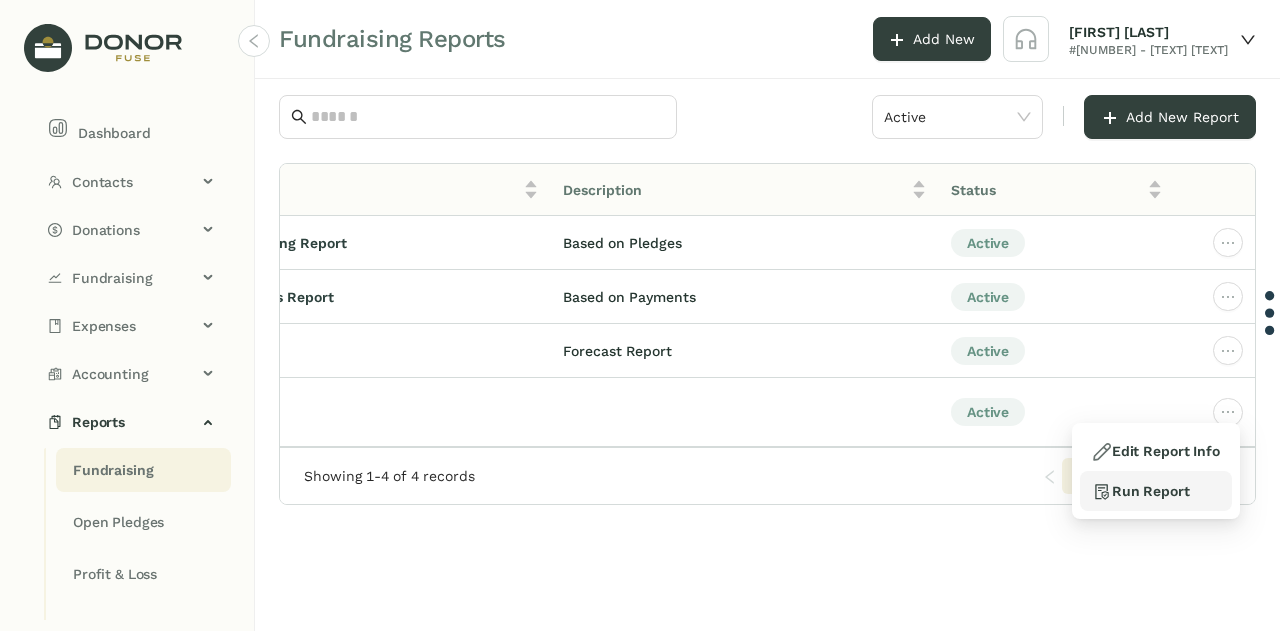 click on "Run Report" at bounding box center [1156, 451] 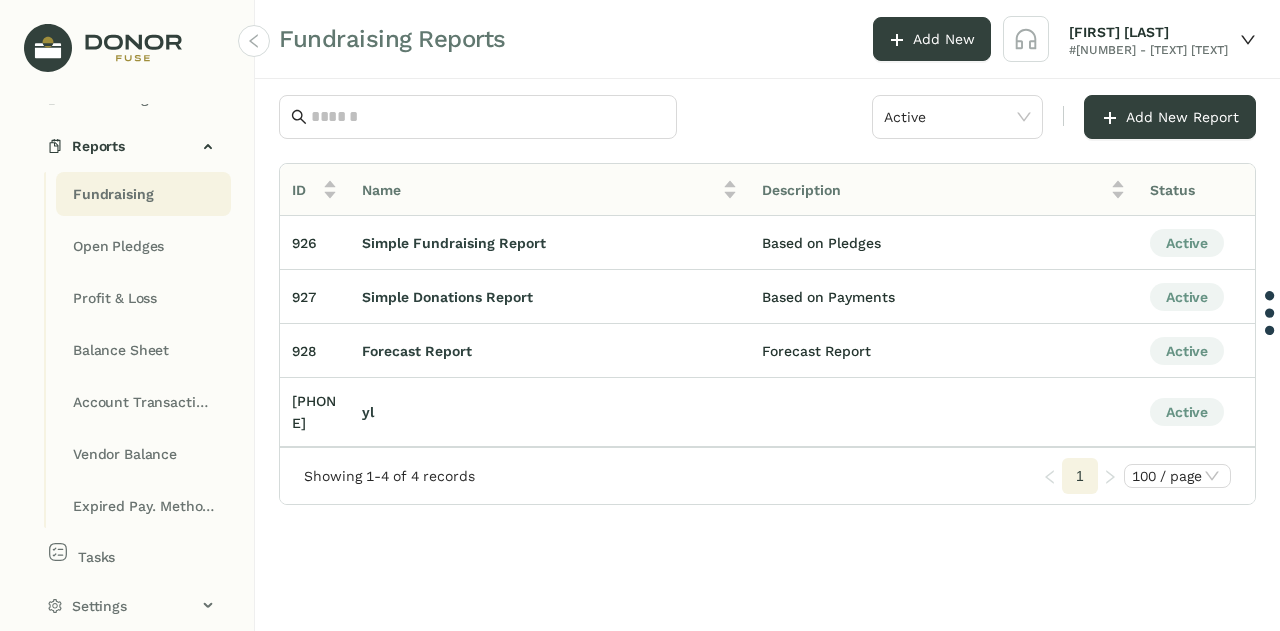 scroll, scrollTop: 283, scrollLeft: 0, axis: vertical 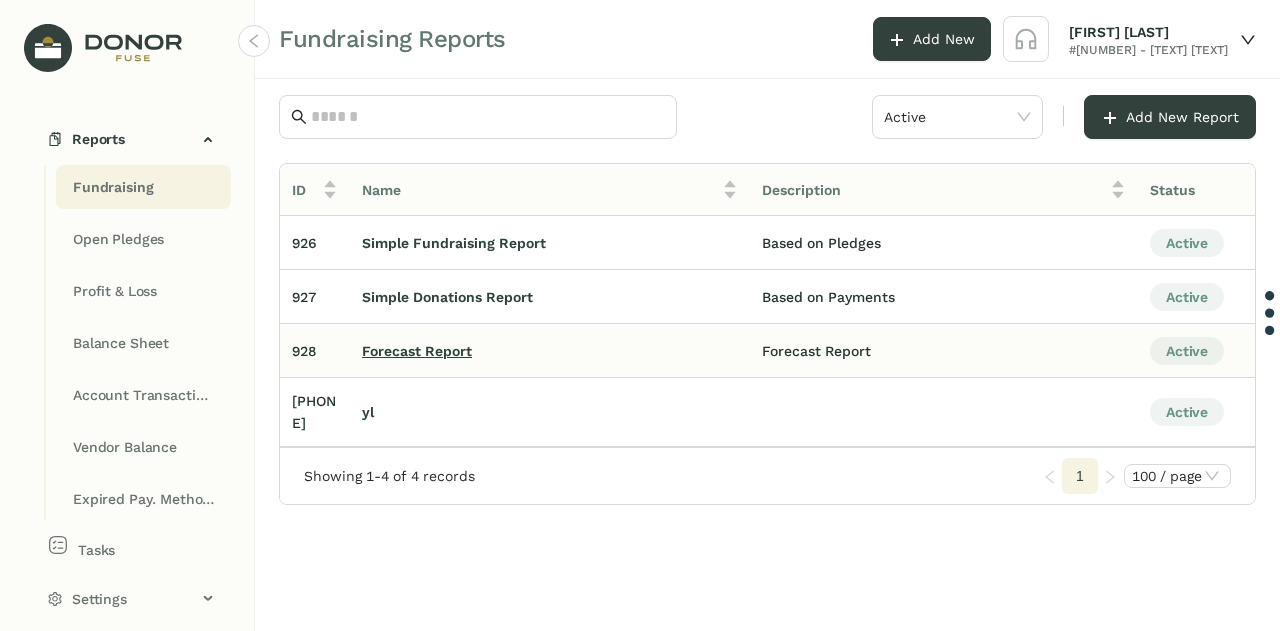 click on "Forecast Report" at bounding box center [454, 243] 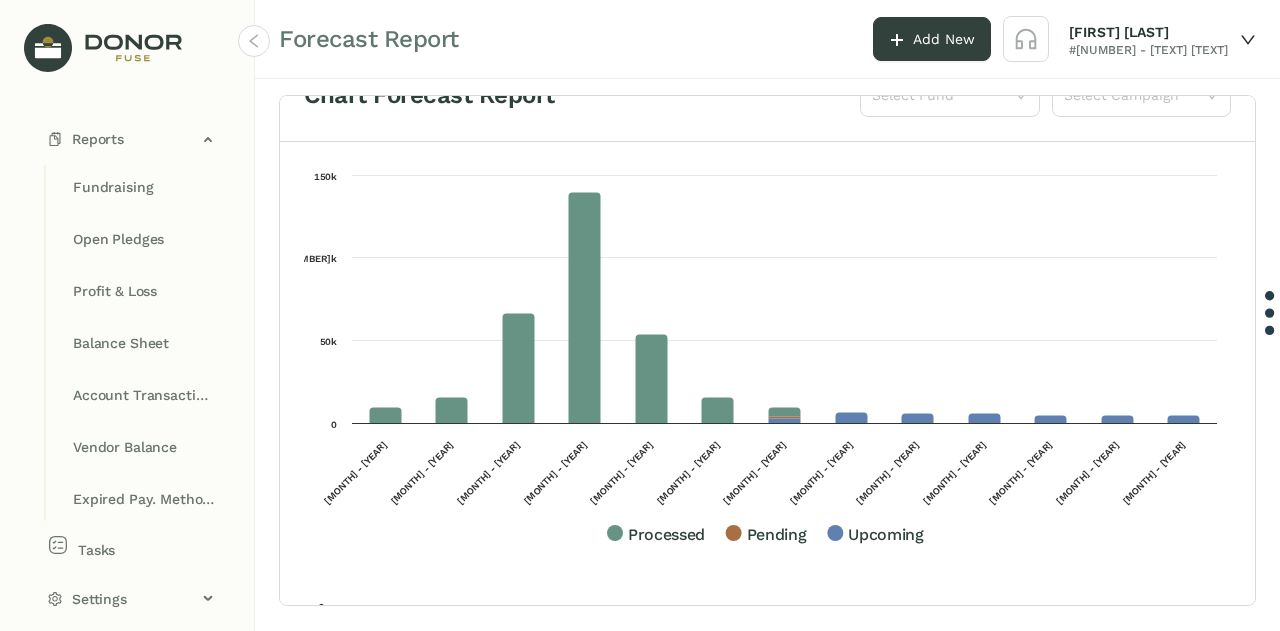 scroll, scrollTop: 48, scrollLeft: 0, axis: vertical 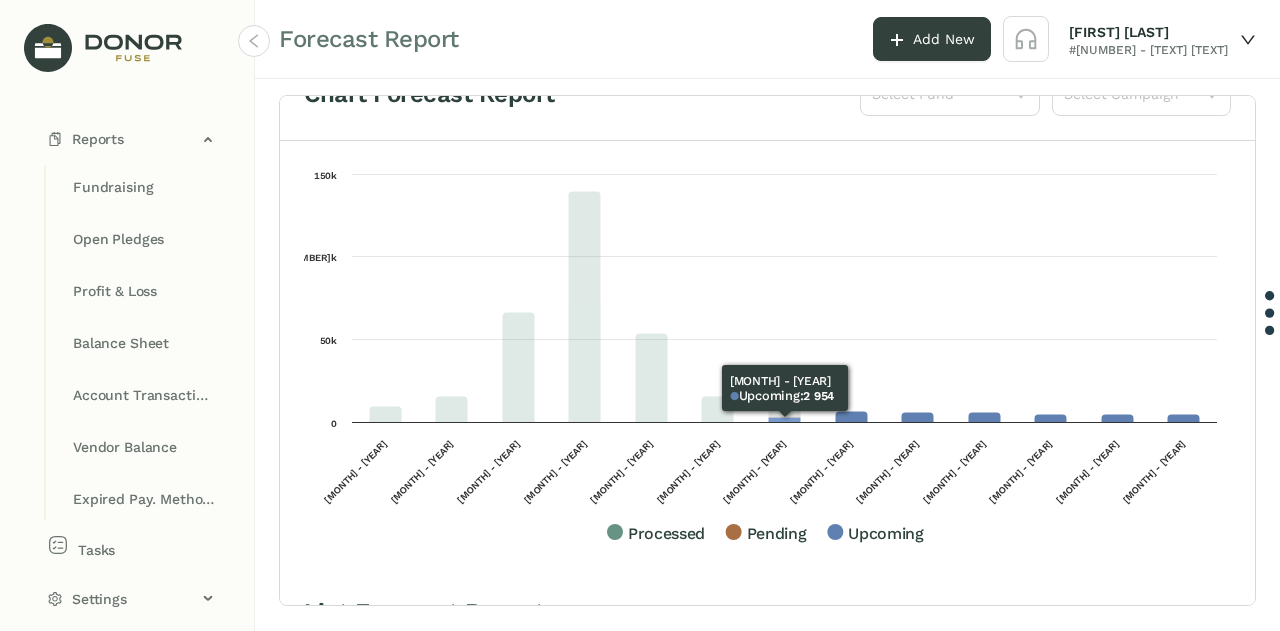 click at bounding box center [785, 420] 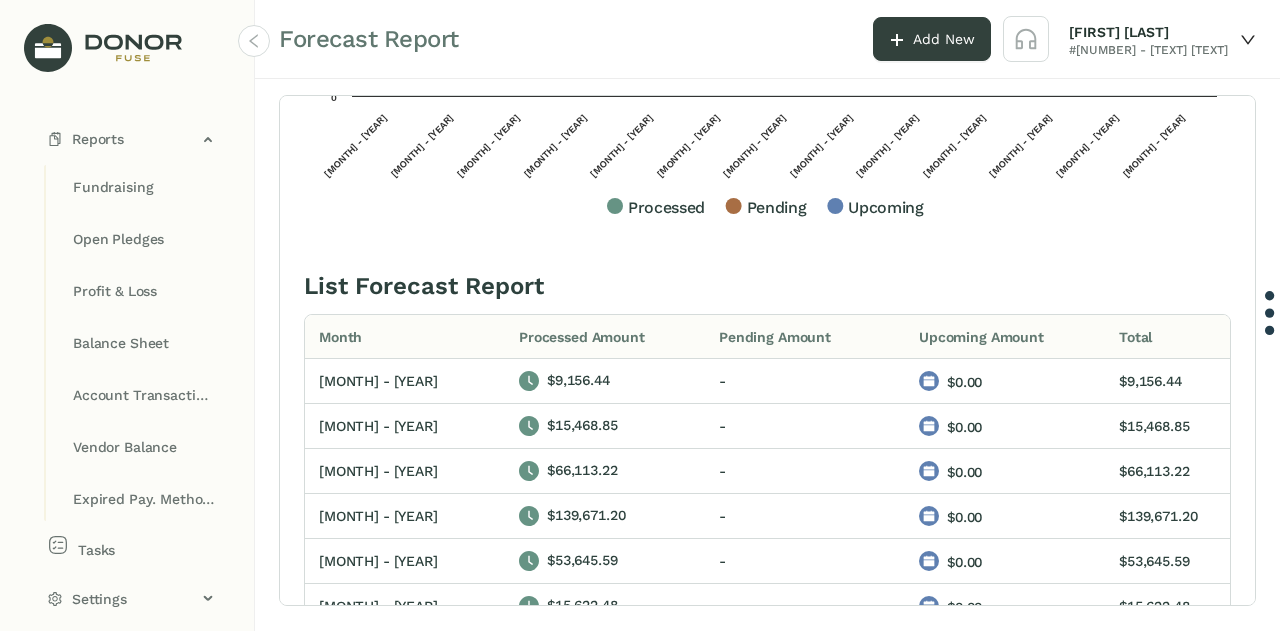scroll, scrollTop: 433, scrollLeft: 0, axis: vertical 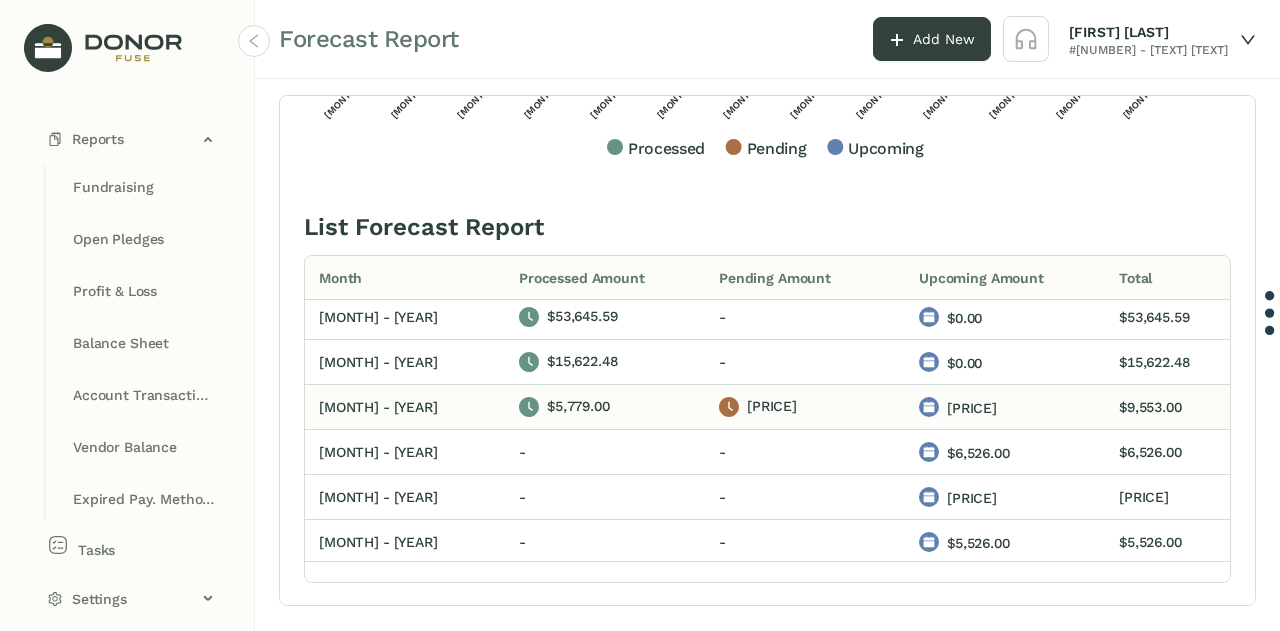 click on "[PRICE]" at bounding box center (605, 137) 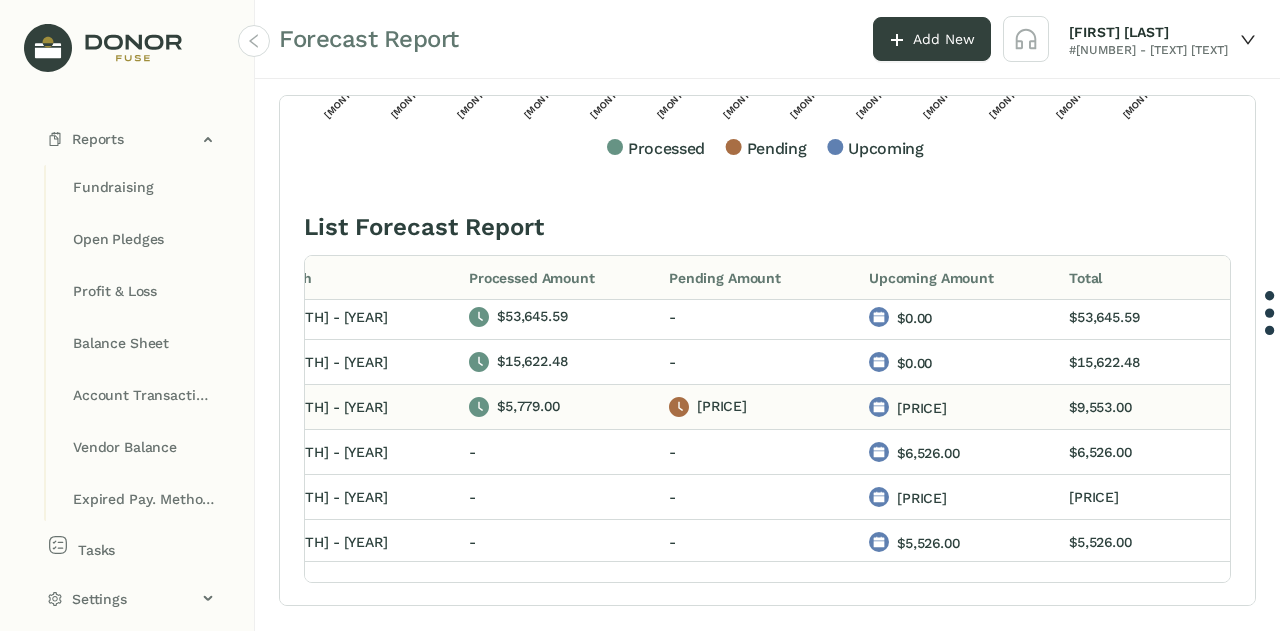 scroll, scrollTop: 185, scrollLeft: 81, axis: both 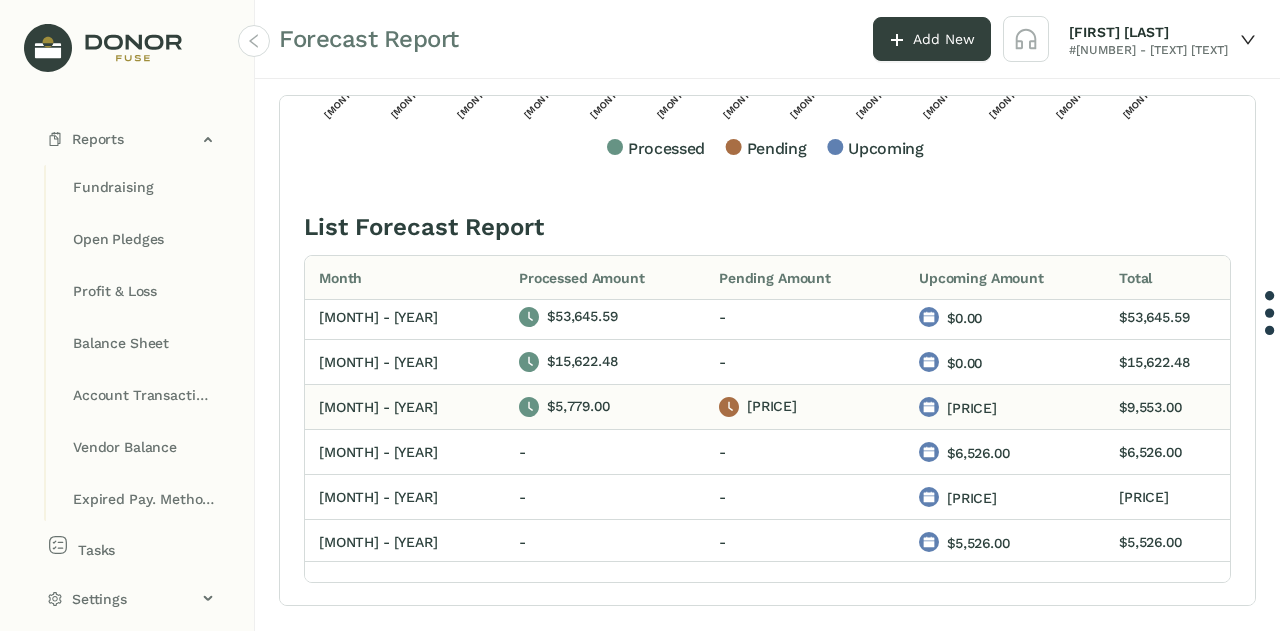 click at bounding box center (929, 137) 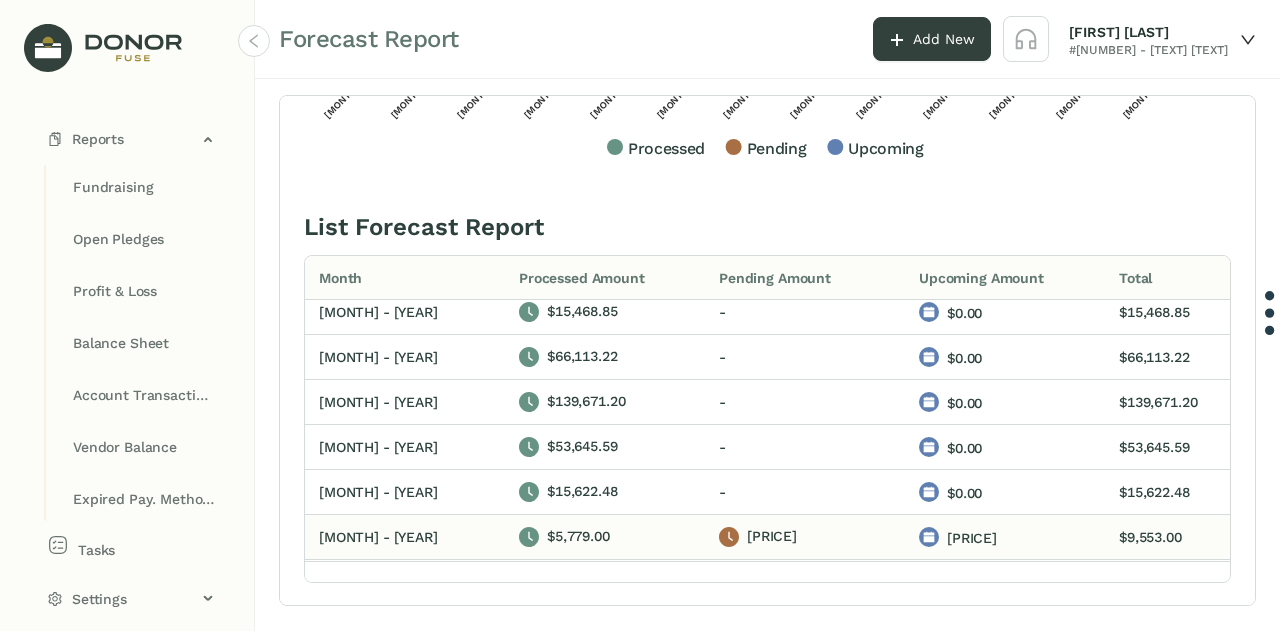 scroll, scrollTop: 0, scrollLeft: 0, axis: both 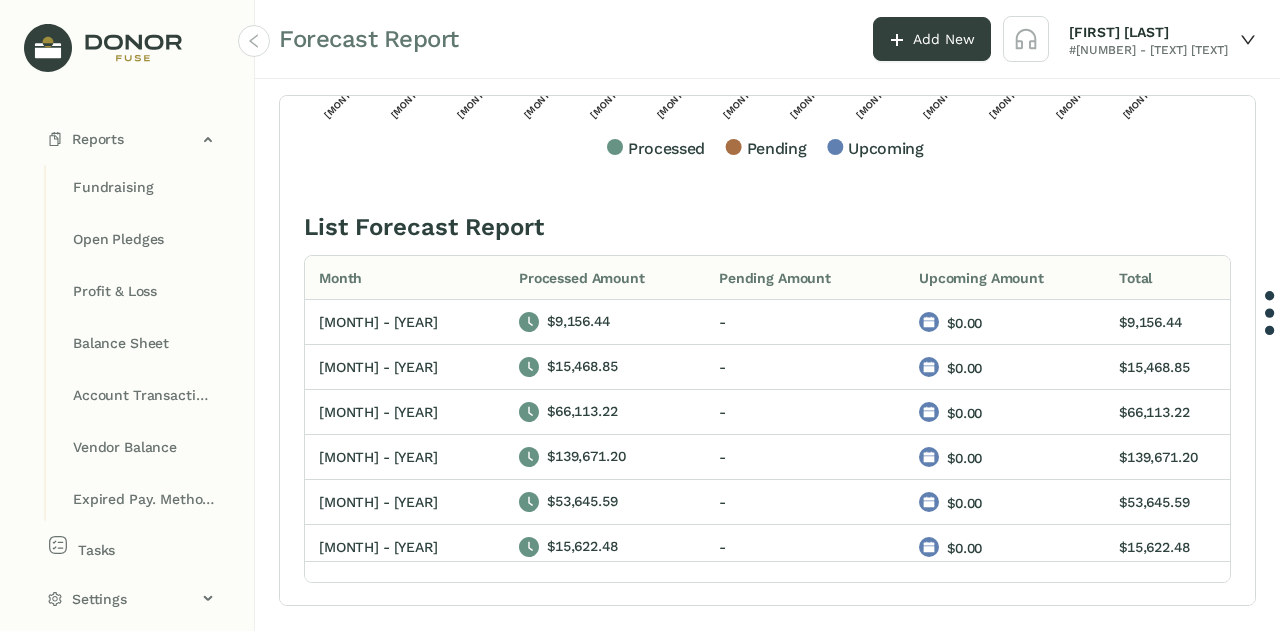 click at bounding box center (765, -21) 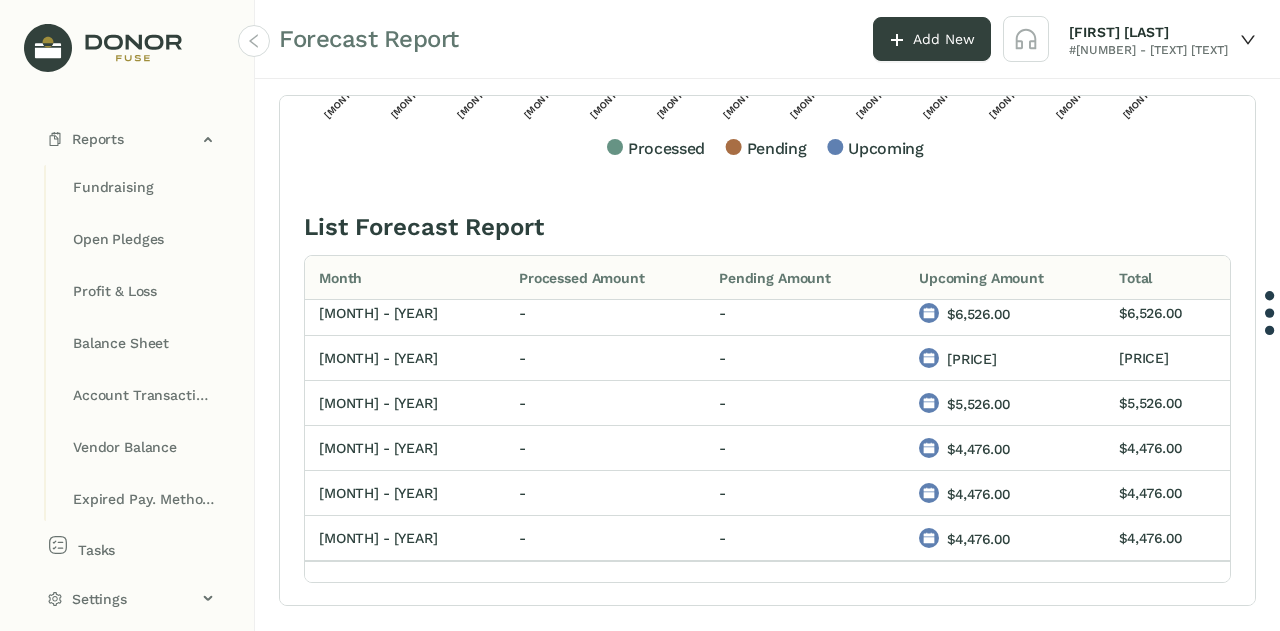 scroll, scrollTop: 0, scrollLeft: 0, axis: both 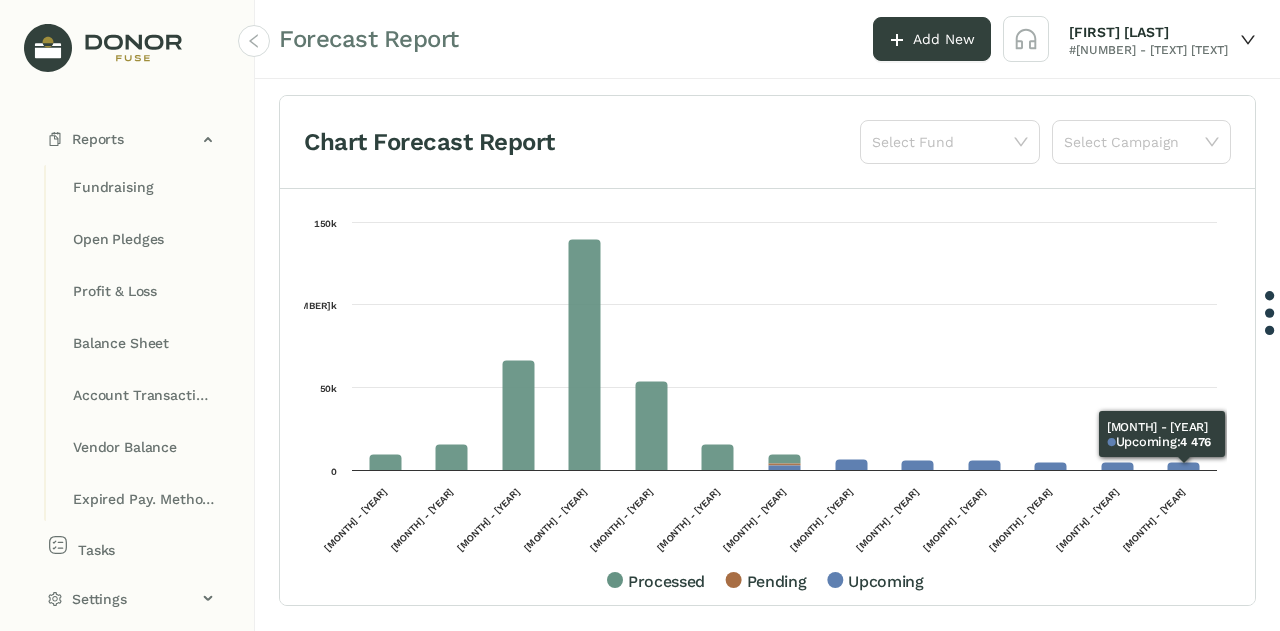 click at bounding box center [1184, 467] 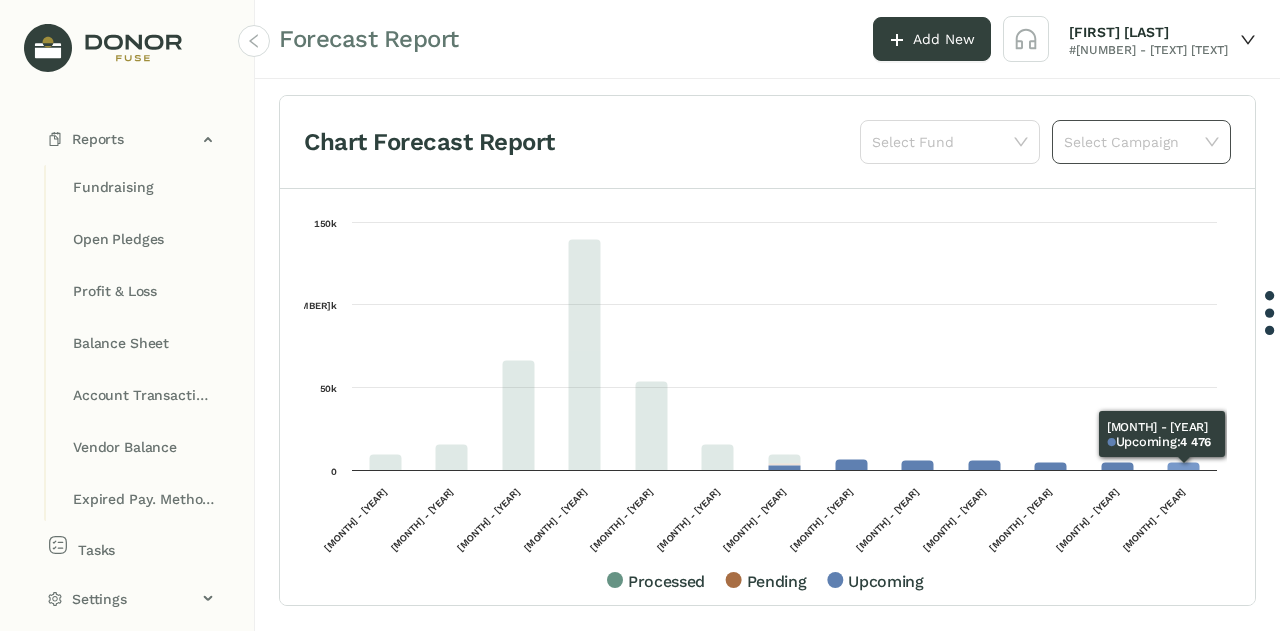 click at bounding box center [1134, 142] 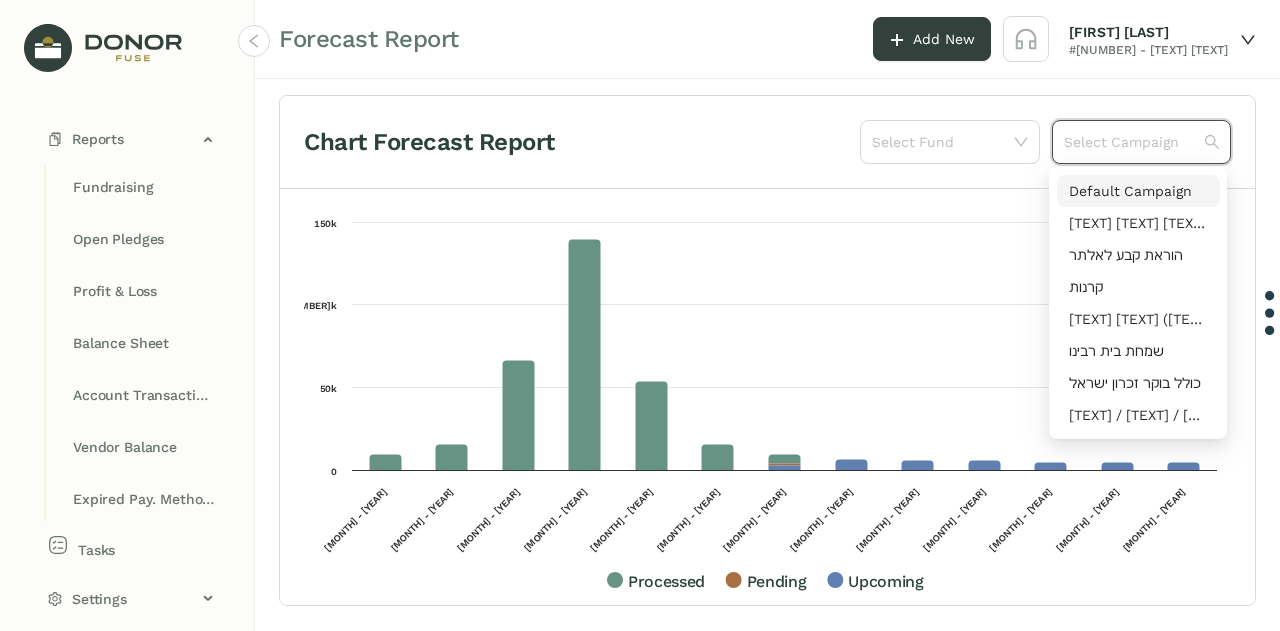 click on "קרנות" at bounding box center (1138, 287) 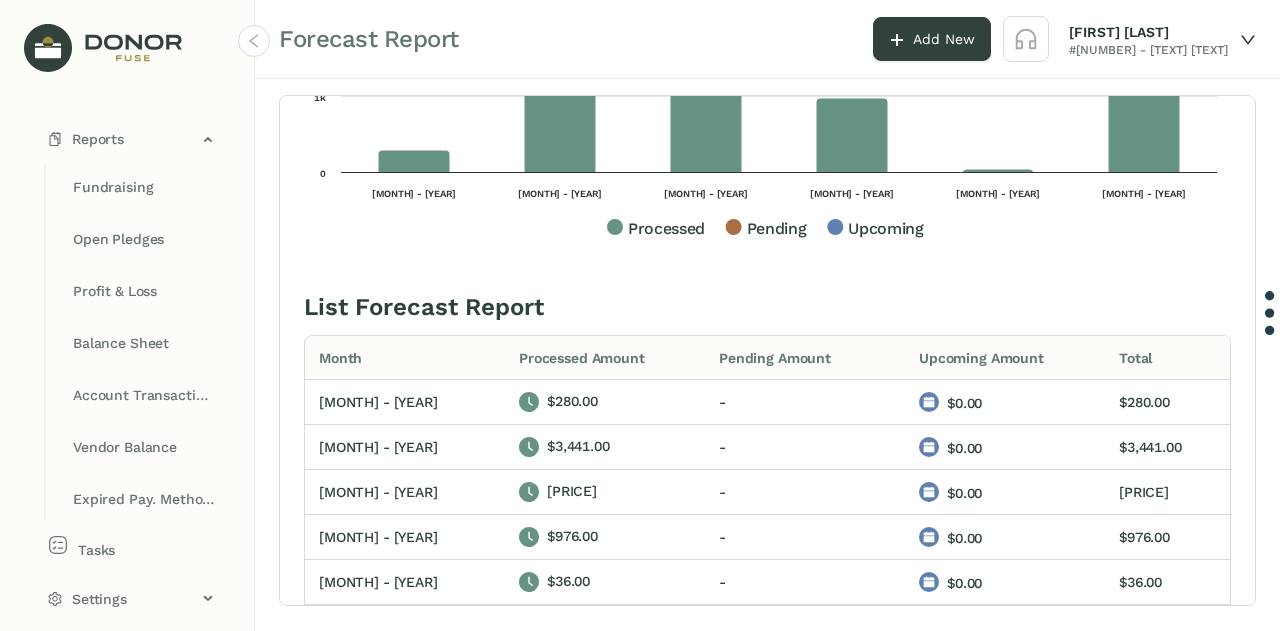 scroll, scrollTop: 379, scrollLeft: 0, axis: vertical 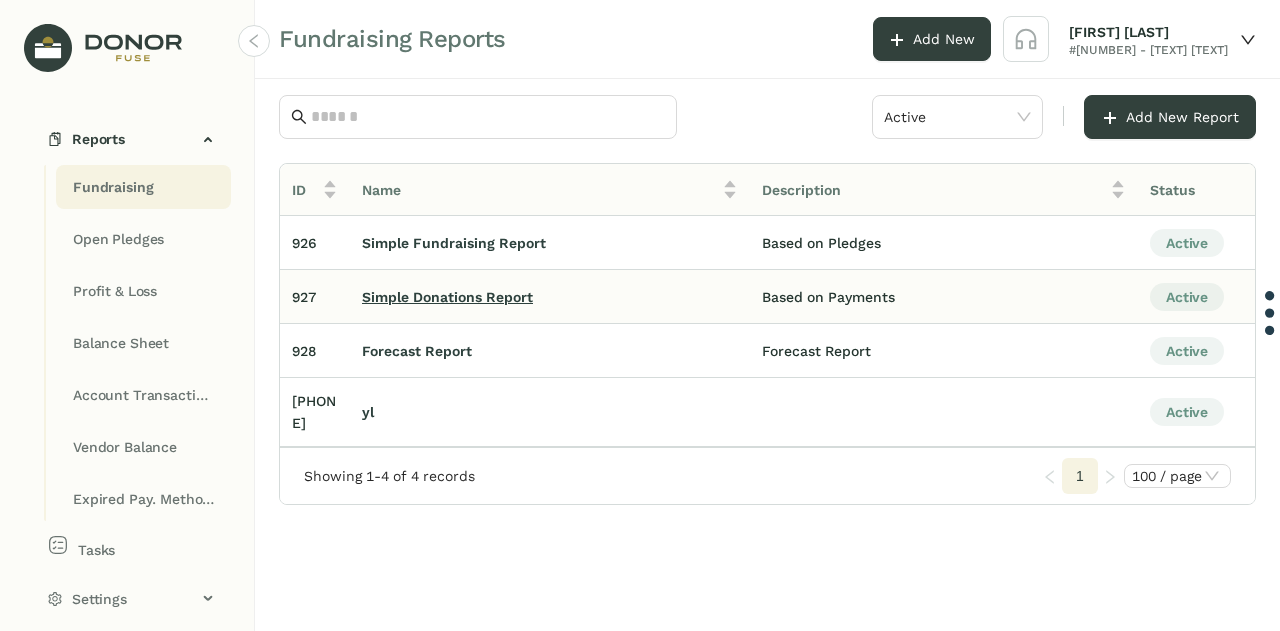 click on "Simple Donations Report" at bounding box center [454, 243] 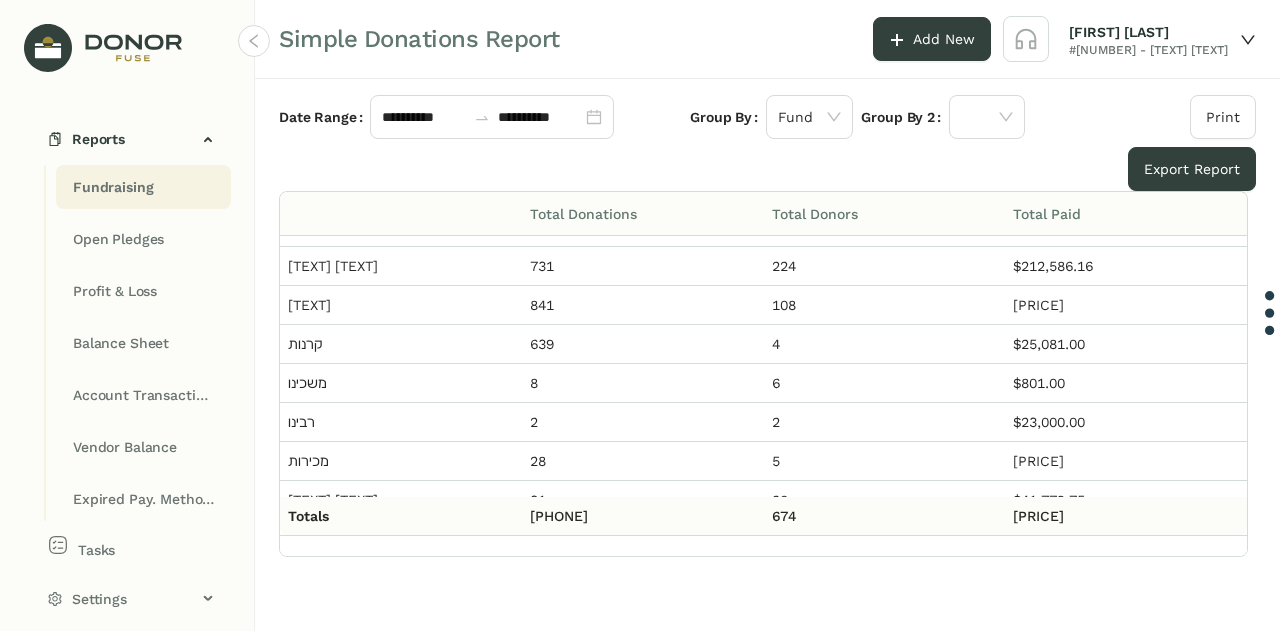 scroll, scrollTop: 0, scrollLeft: 0, axis: both 